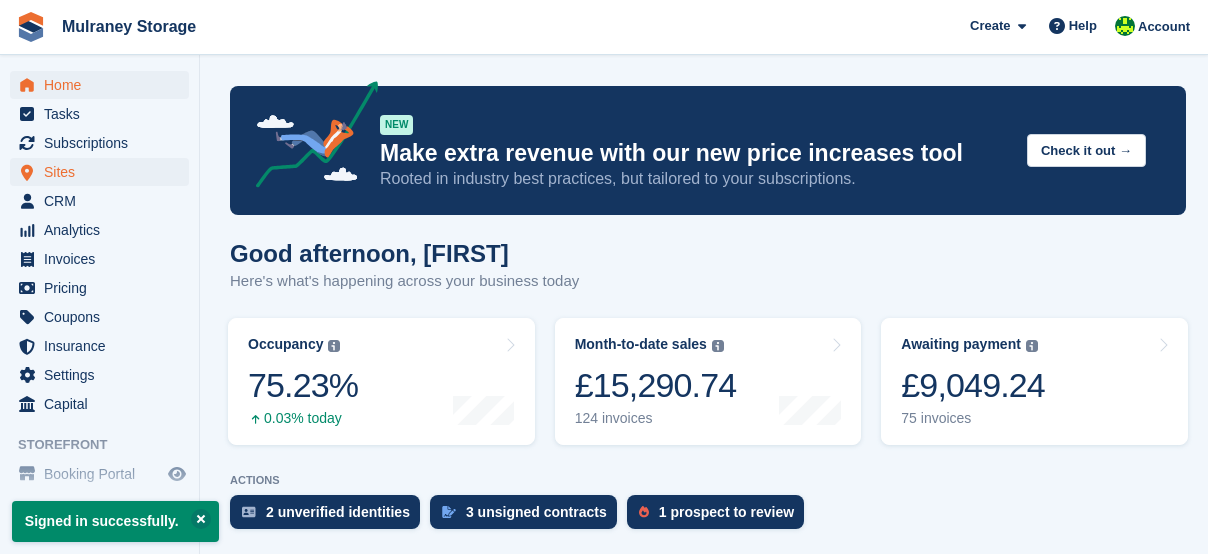 scroll, scrollTop: 0, scrollLeft: 0, axis: both 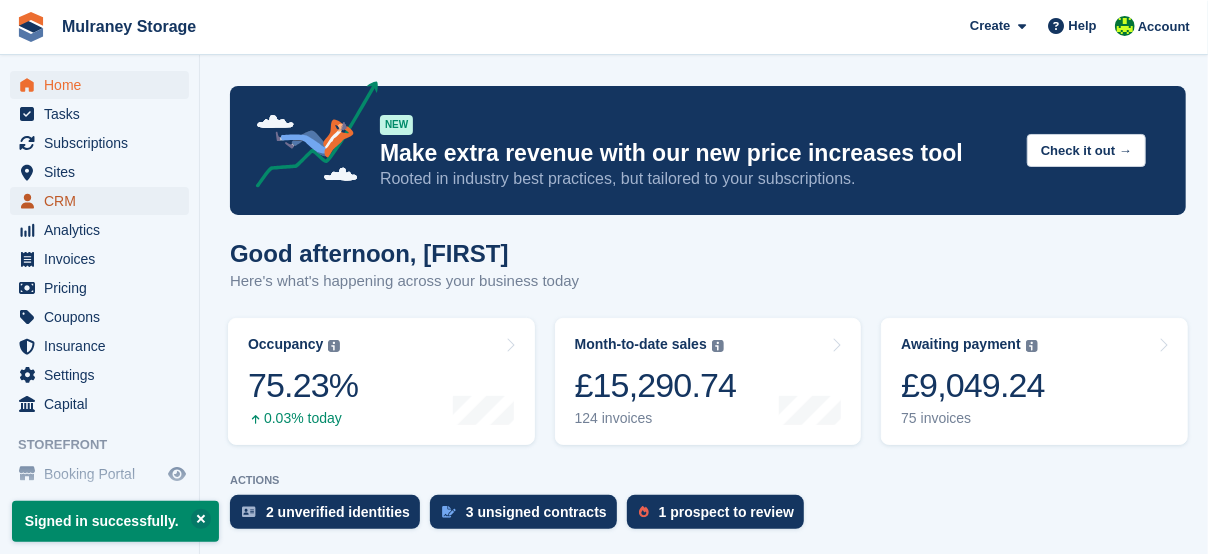 click on "CRM" at bounding box center [104, 201] 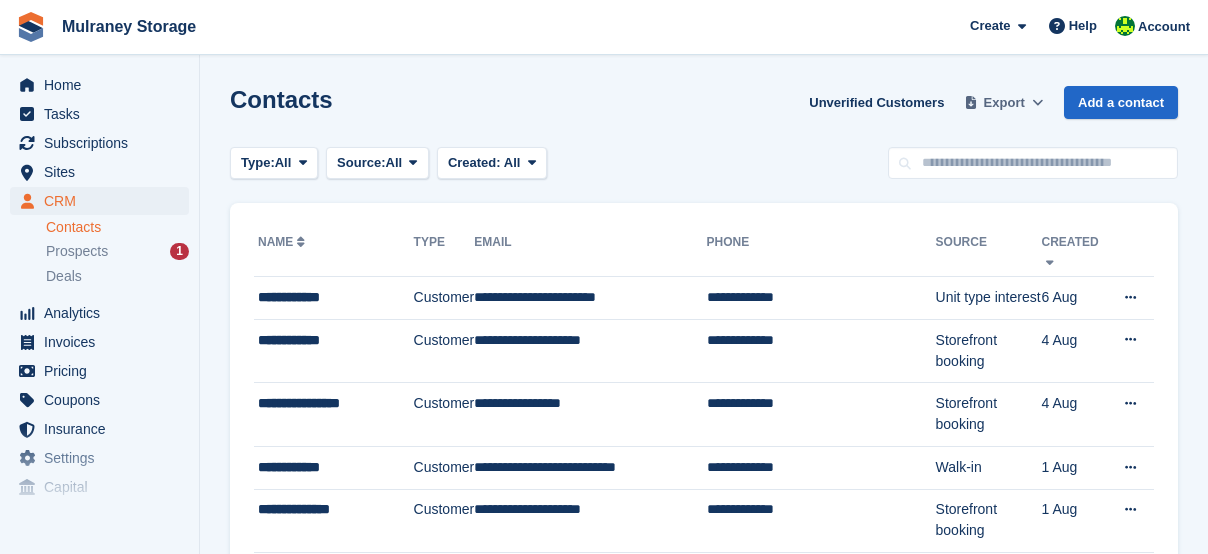 scroll, scrollTop: 0, scrollLeft: 0, axis: both 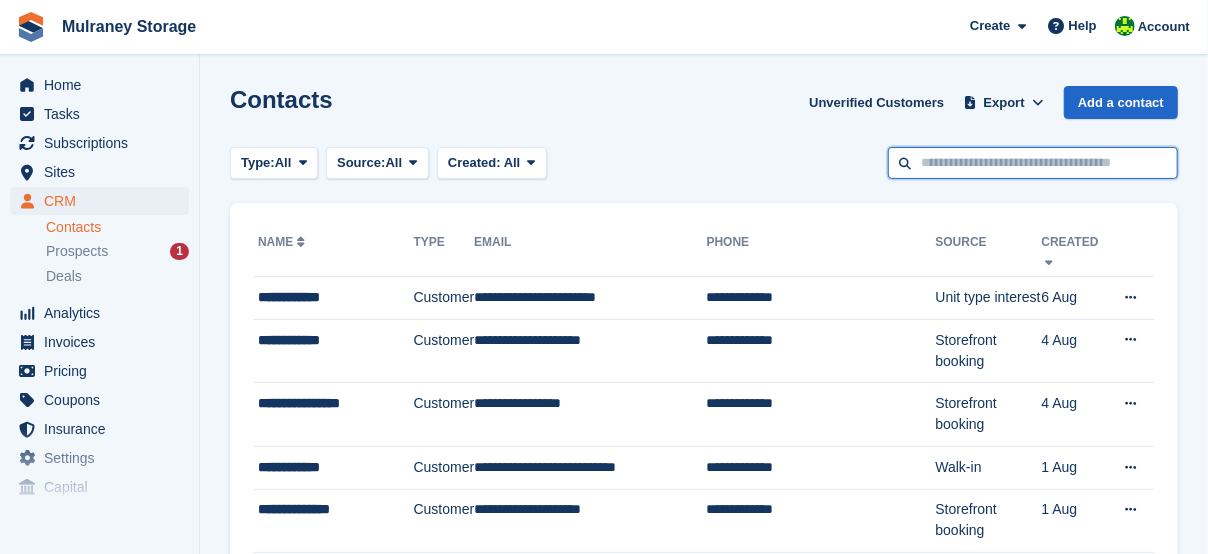 click at bounding box center [1033, 163] 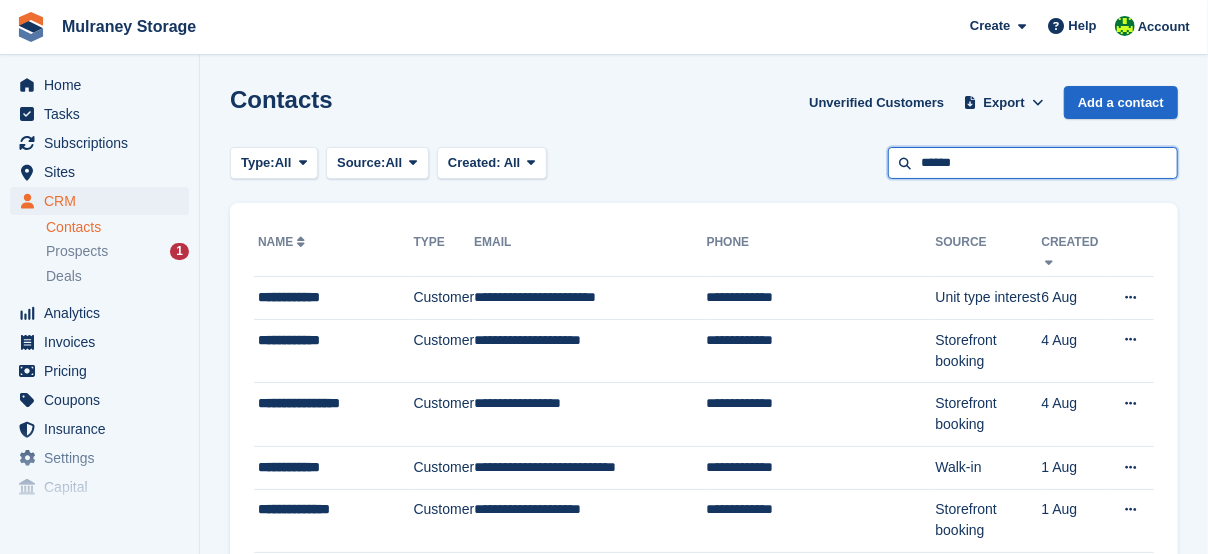 type on "******" 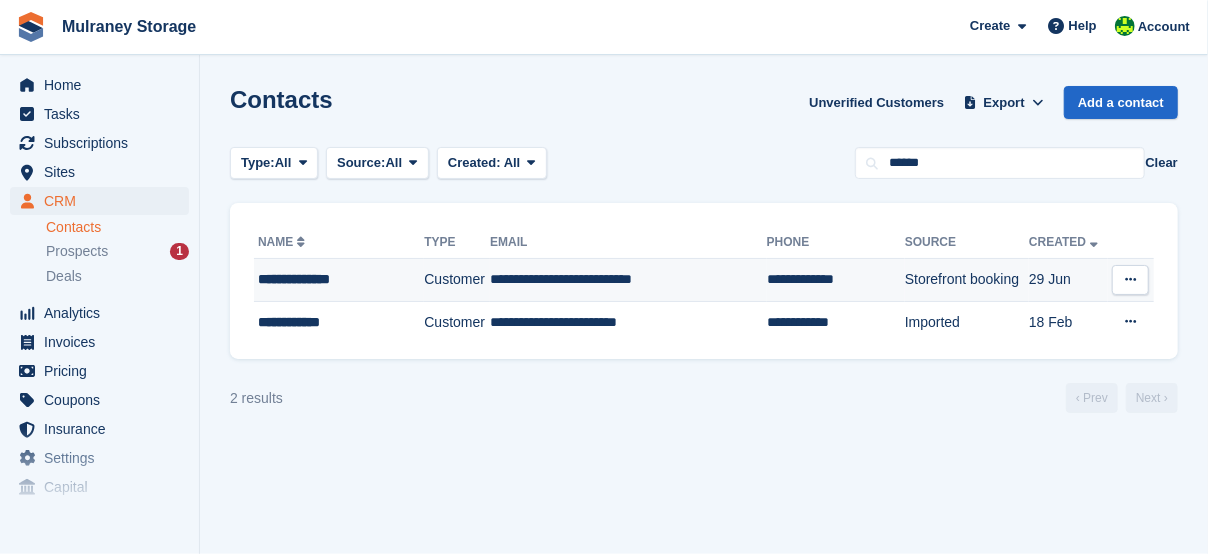 click on "**********" at bounding box center (334, 279) 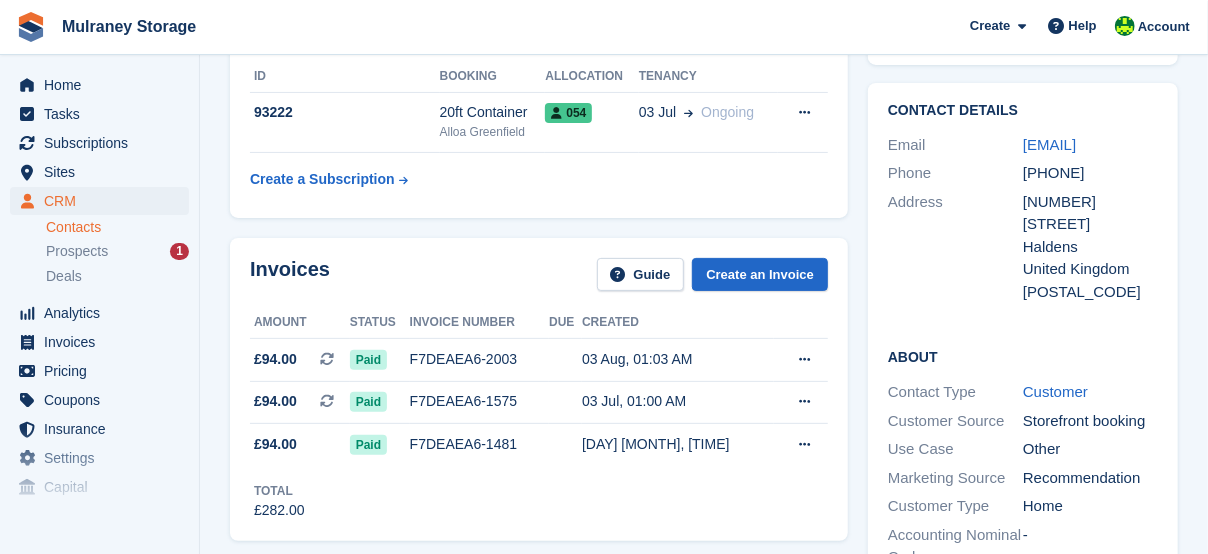 scroll, scrollTop: 0, scrollLeft: 0, axis: both 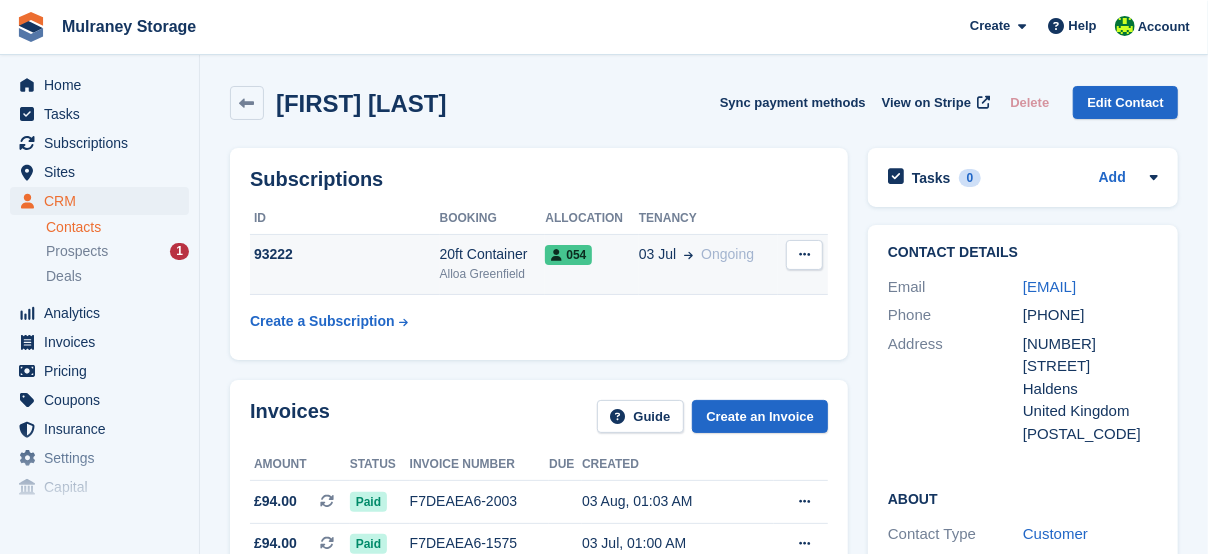 click at bounding box center (804, 254) 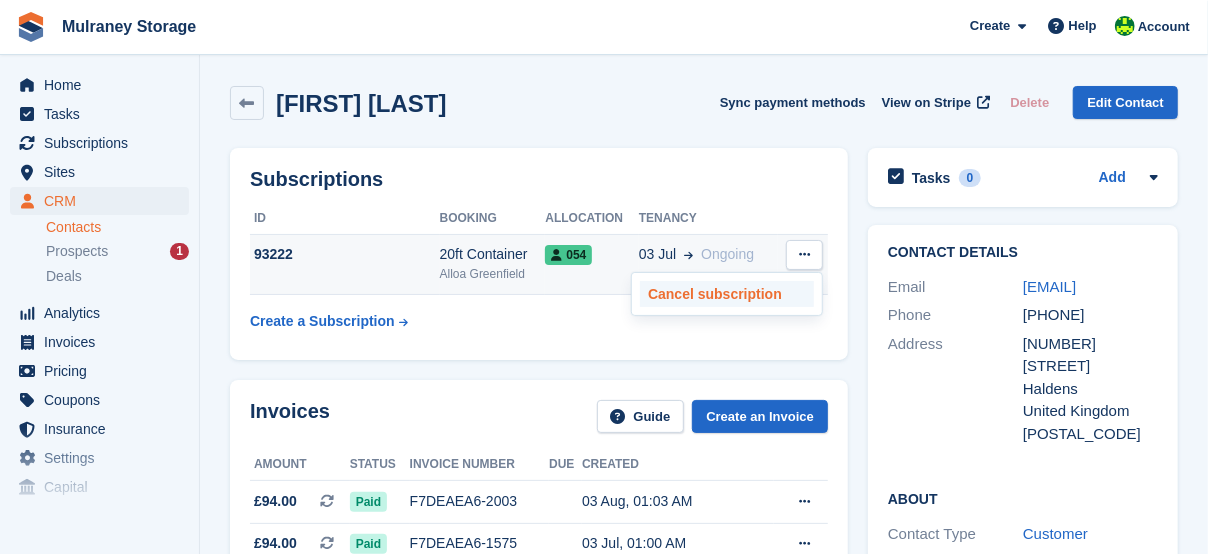 click on "Cancel subscription" at bounding box center [727, 294] 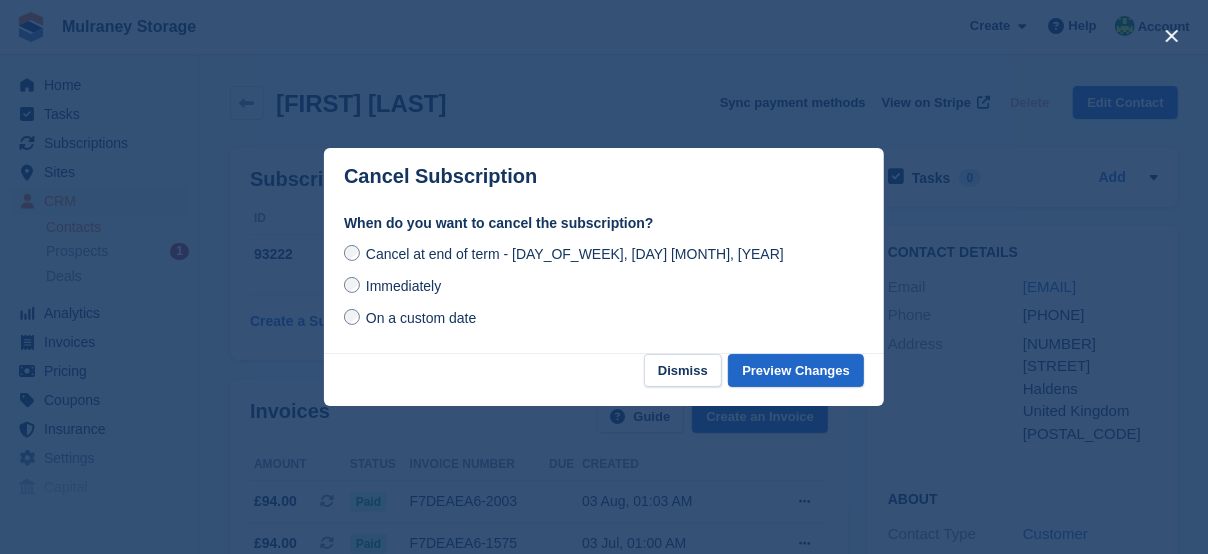 click on "Immediately" at bounding box center (403, 286) 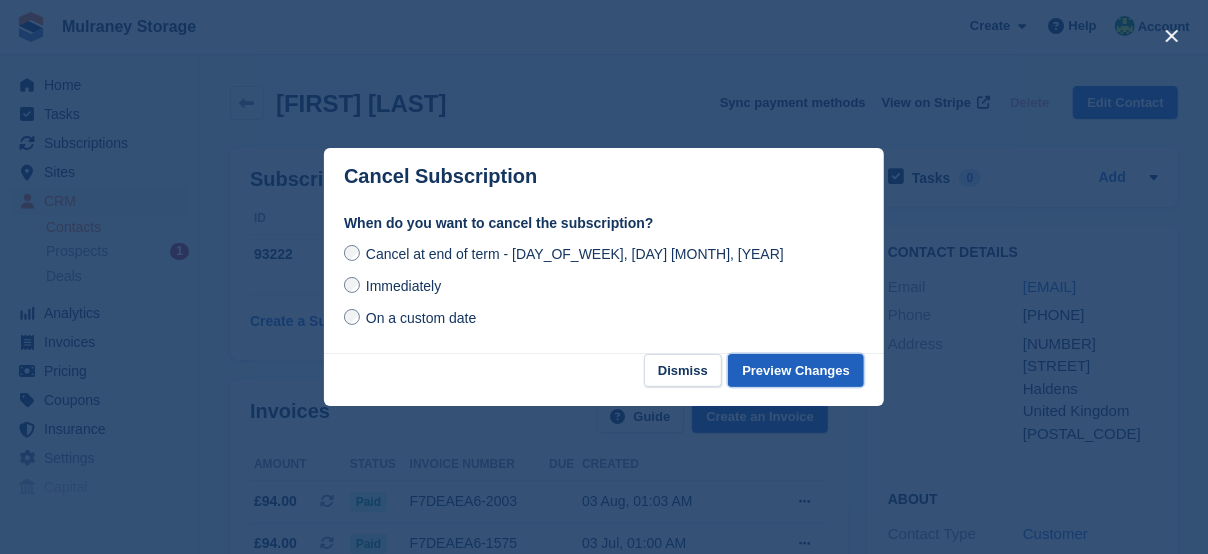 click on "Preview Changes" at bounding box center (796, 370) 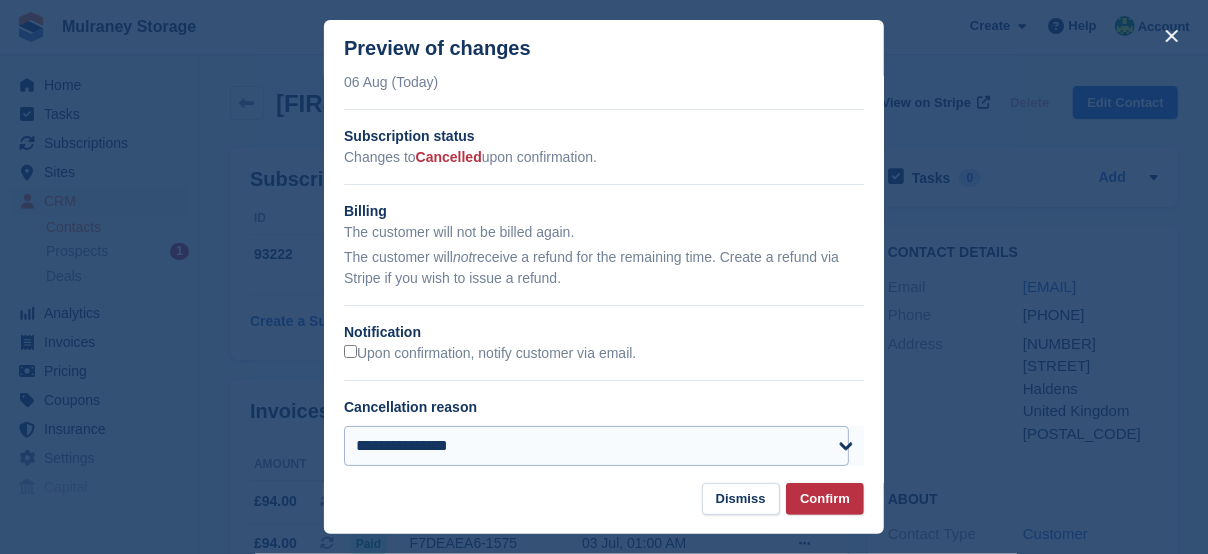 scroll, scrollTop: 53, scrollLeft: 0, axis: vertical 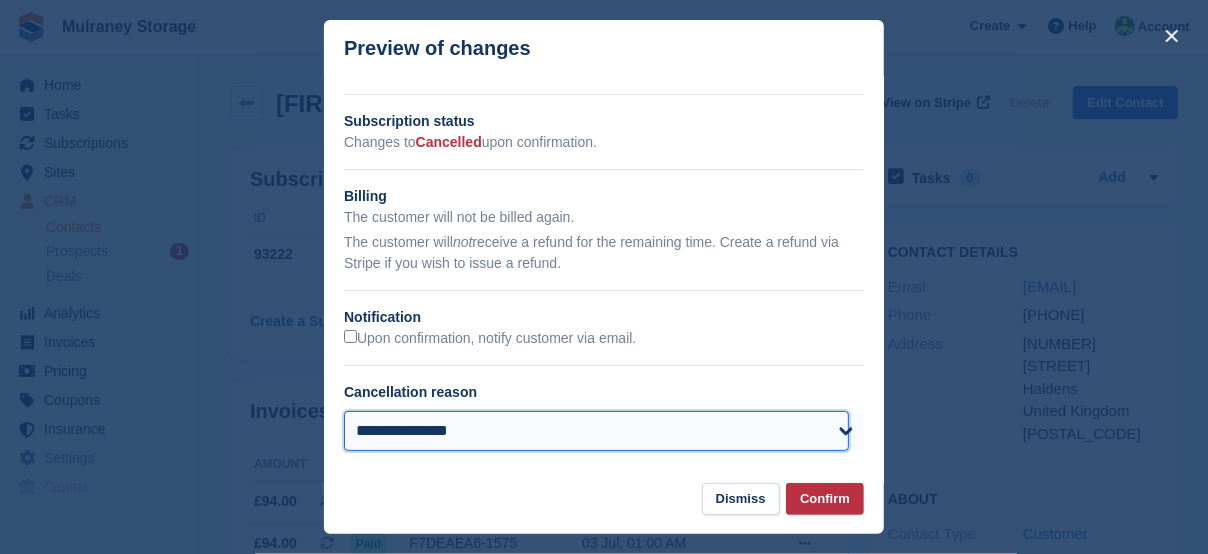 click on "**********" at bounding box center [596, 431] 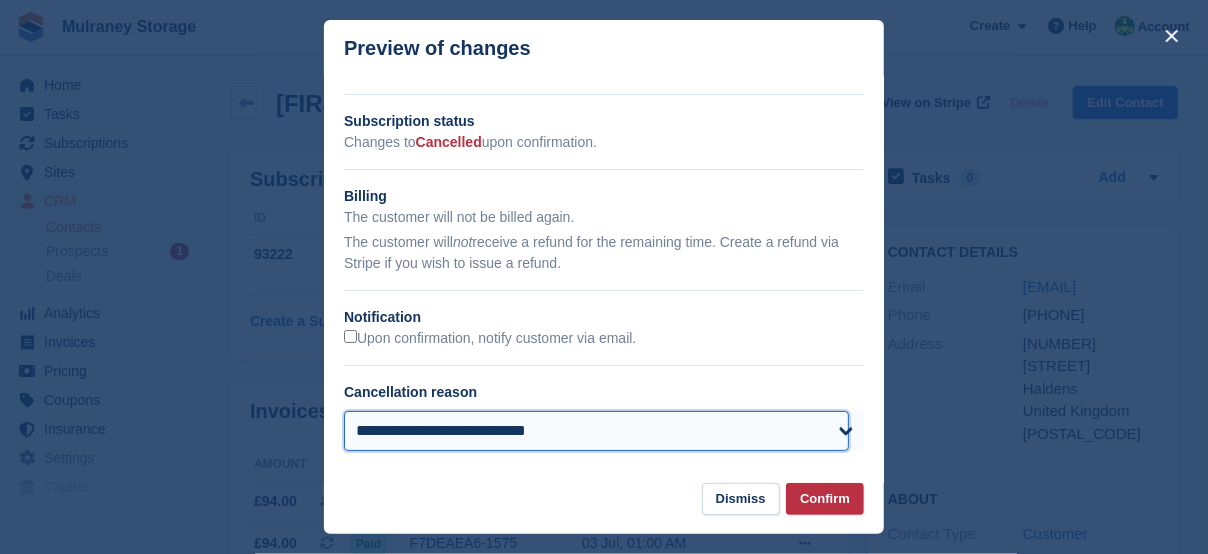 click on "**********" at bounding box center [596, 431] 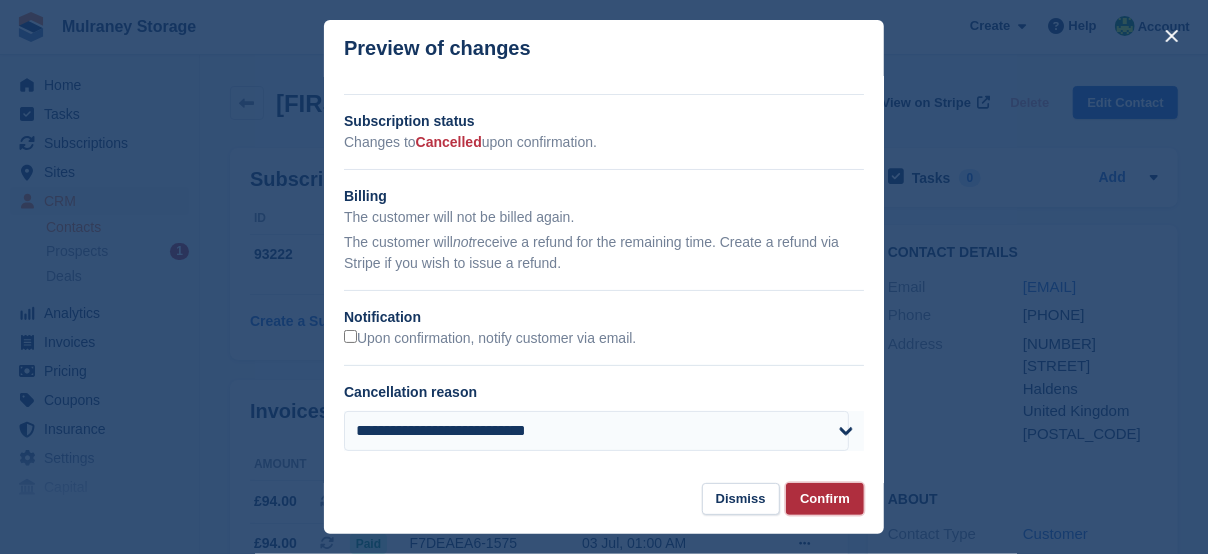 click on "Confirm" at bounding box center [825, 499] 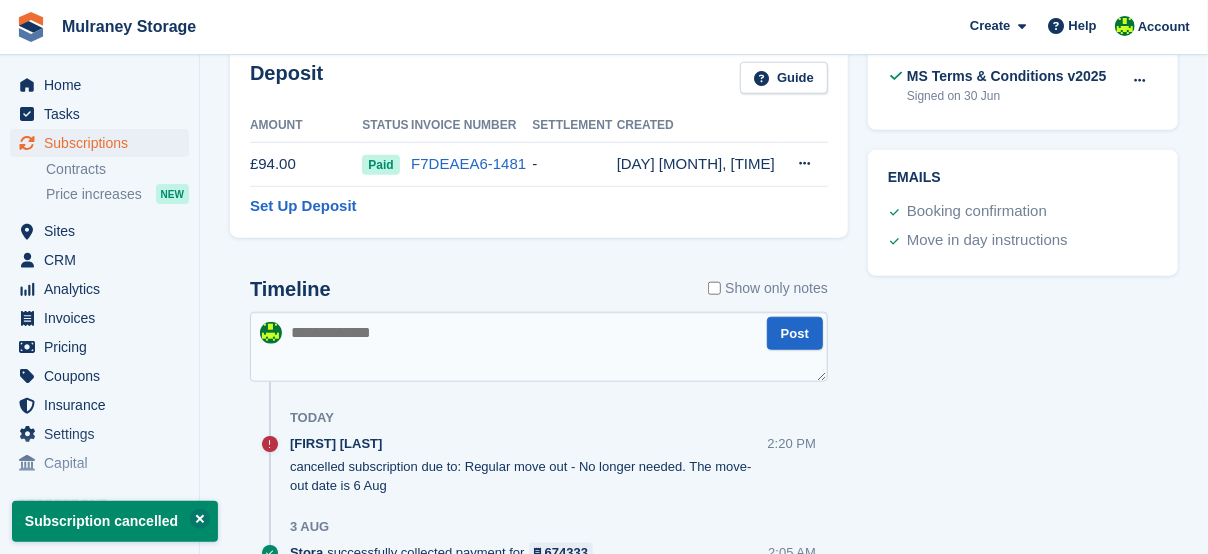 scroll, scrollTop: 866, scrollLeft: 0, axis: vertical 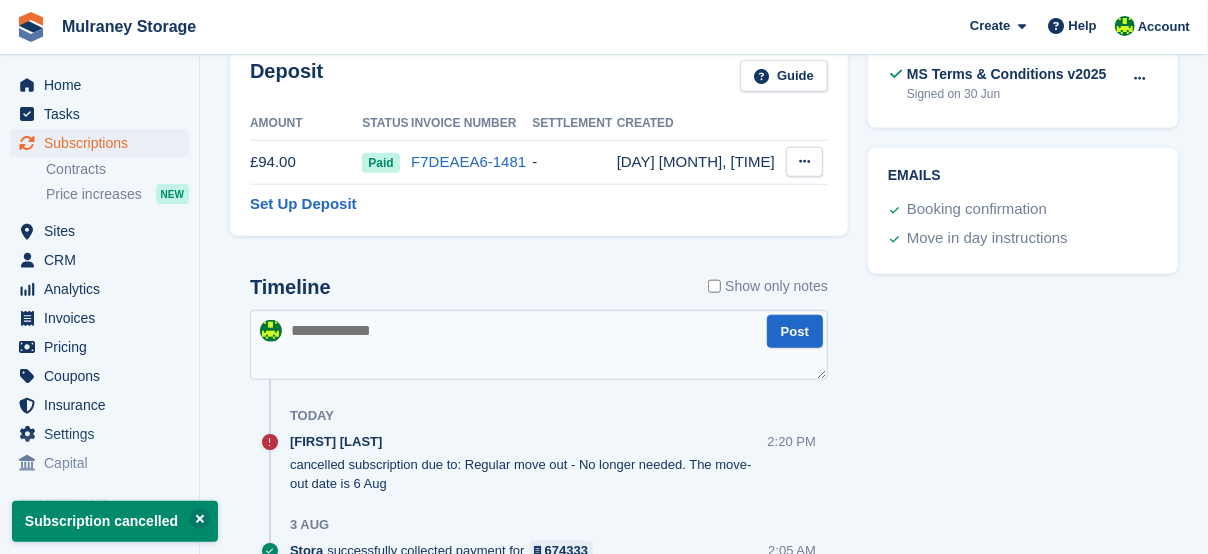 click at bounding box center [804, 161] 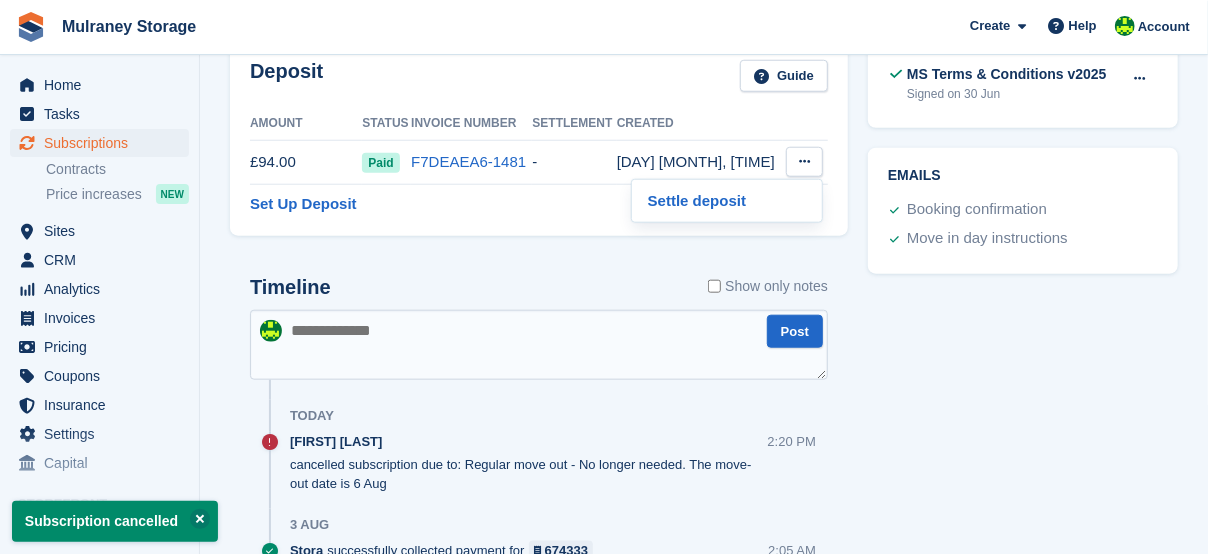 click on "Created" at bounding box center [700, 124] 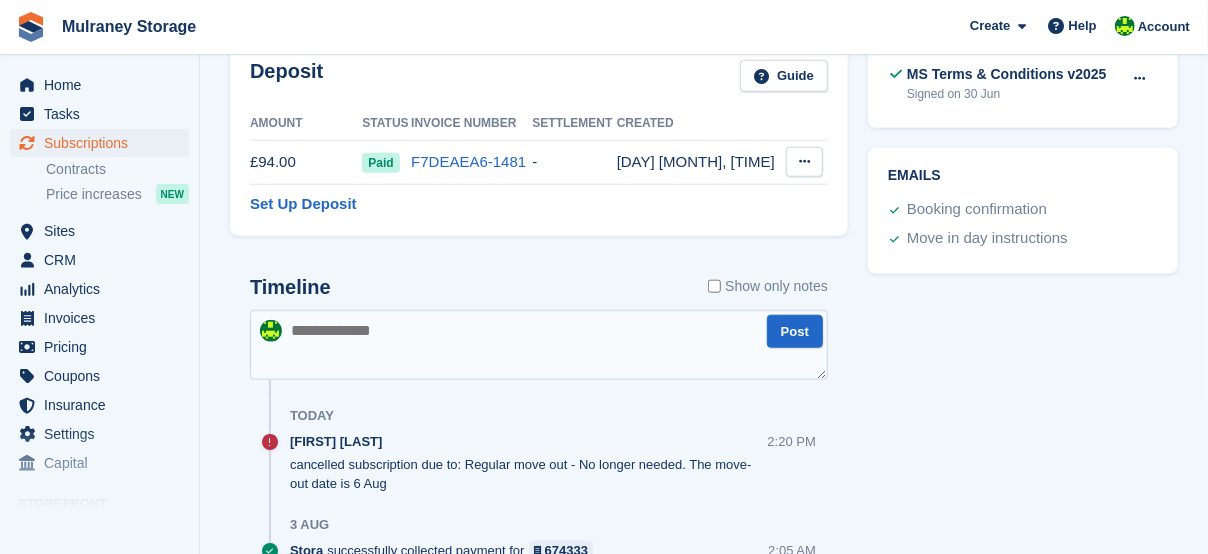 click at bounding box center (804, 162) 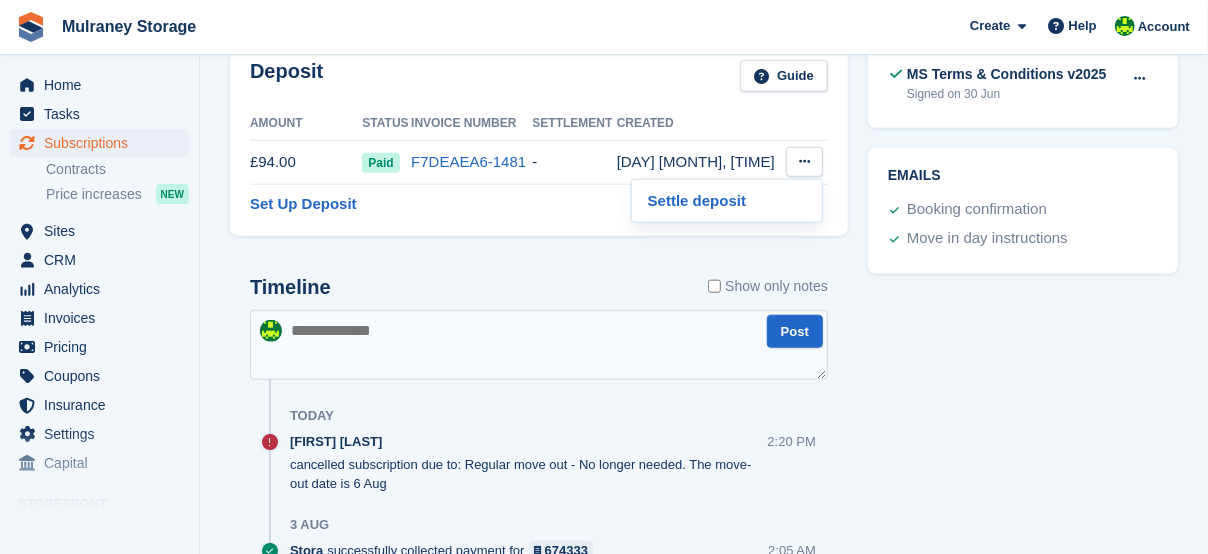click on "Settlement" at bounding box center (574, 124) 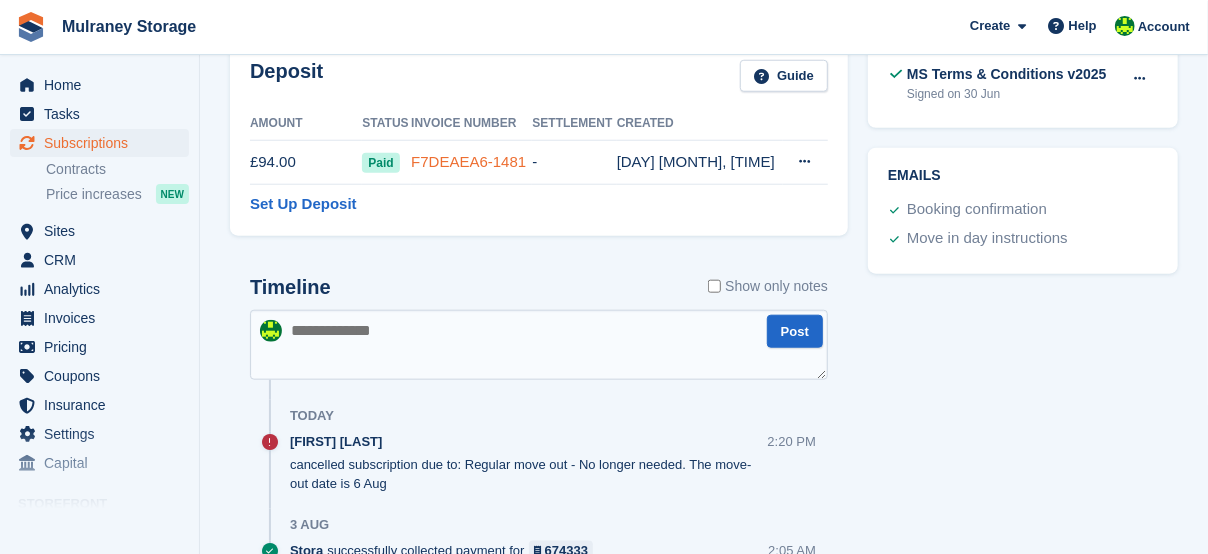 click on "F7DEAEA6-1481" at bounding box center (468, 161) 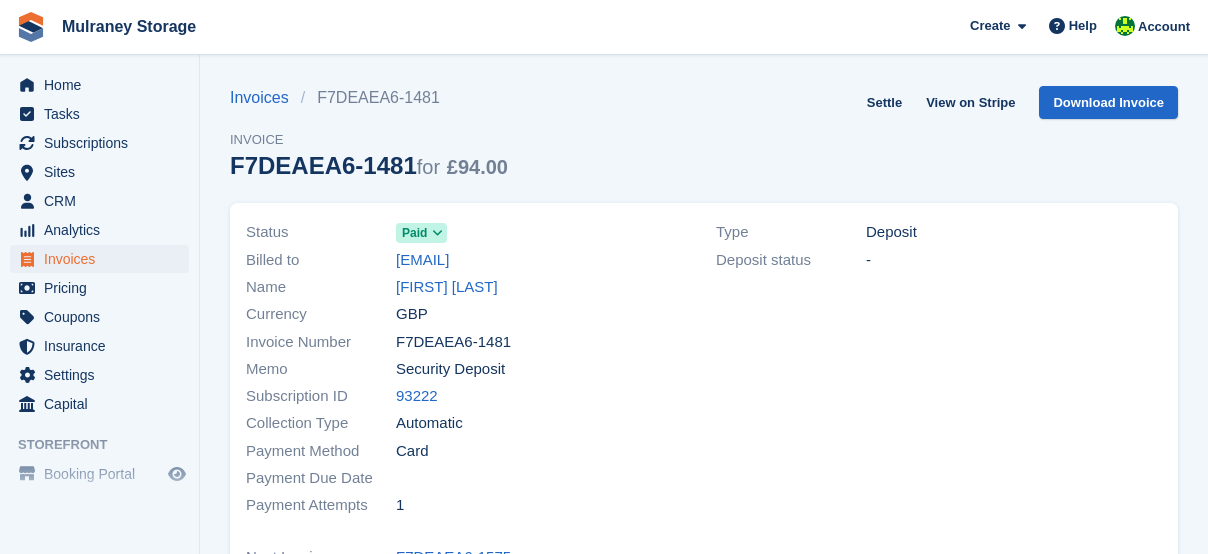 scroll, scrollTop: 0, scrollLeft: 0, axis: both 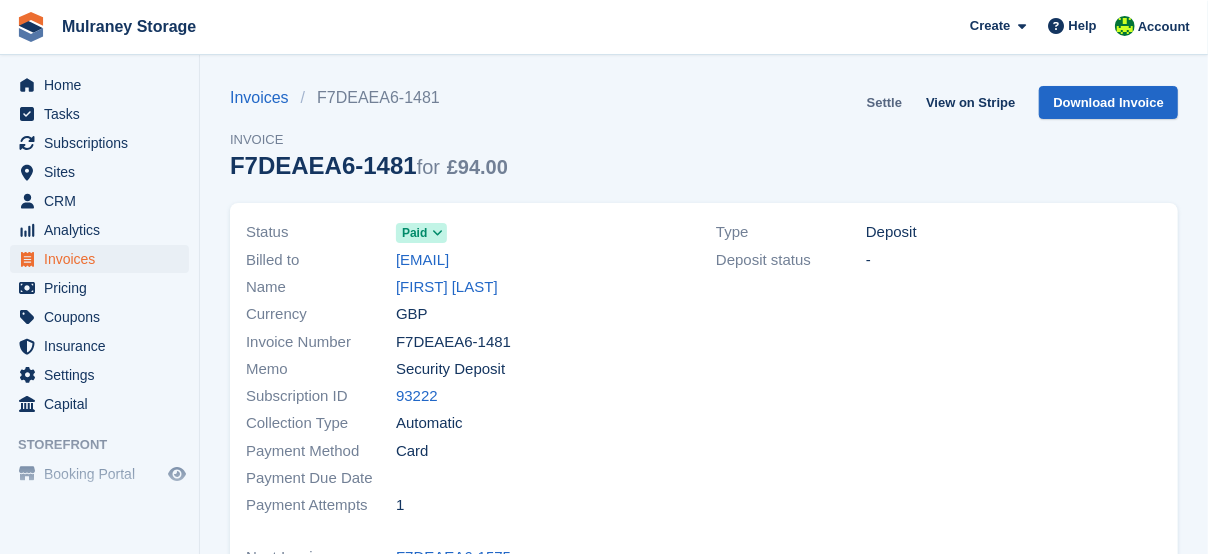 click on "Settle" at bounding box center (884, 102) 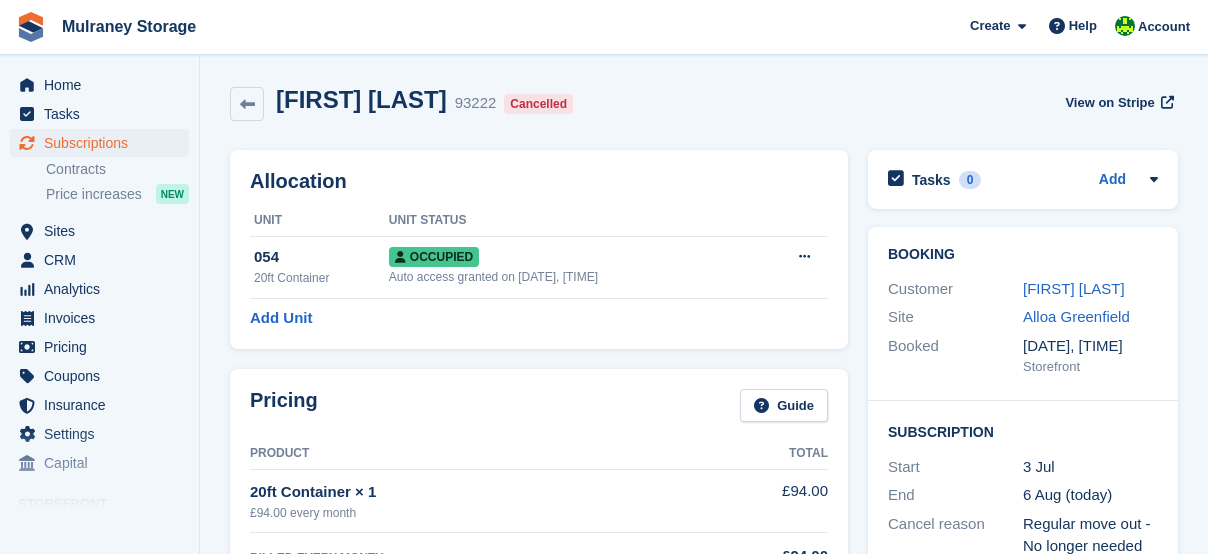 scroll, scrollTop: 787, scrollLeft: 0, axis: vertical 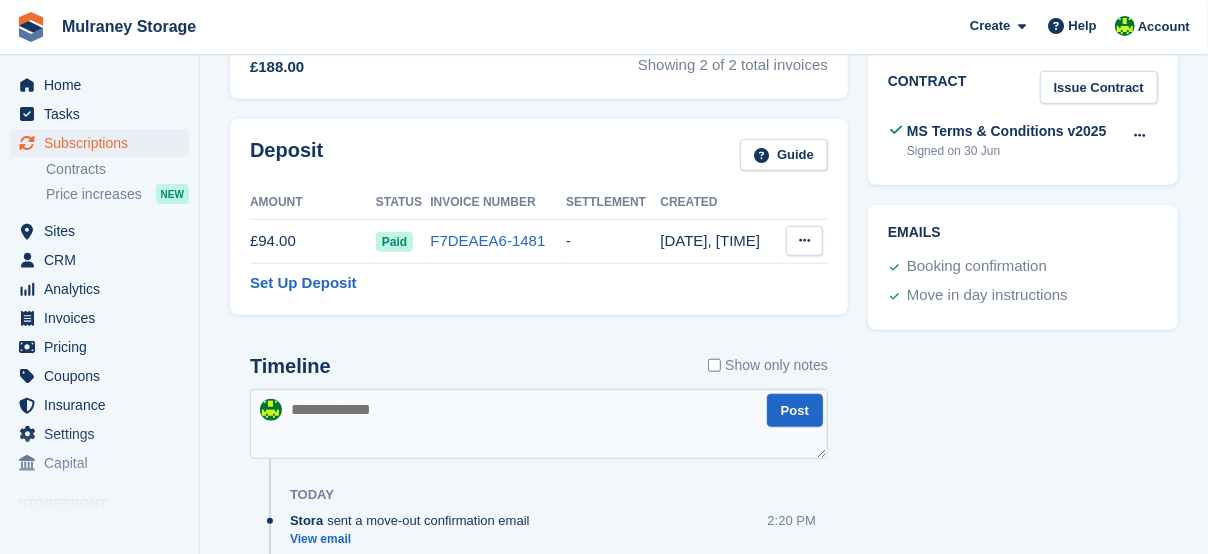 click at bounding box center [804, 240] 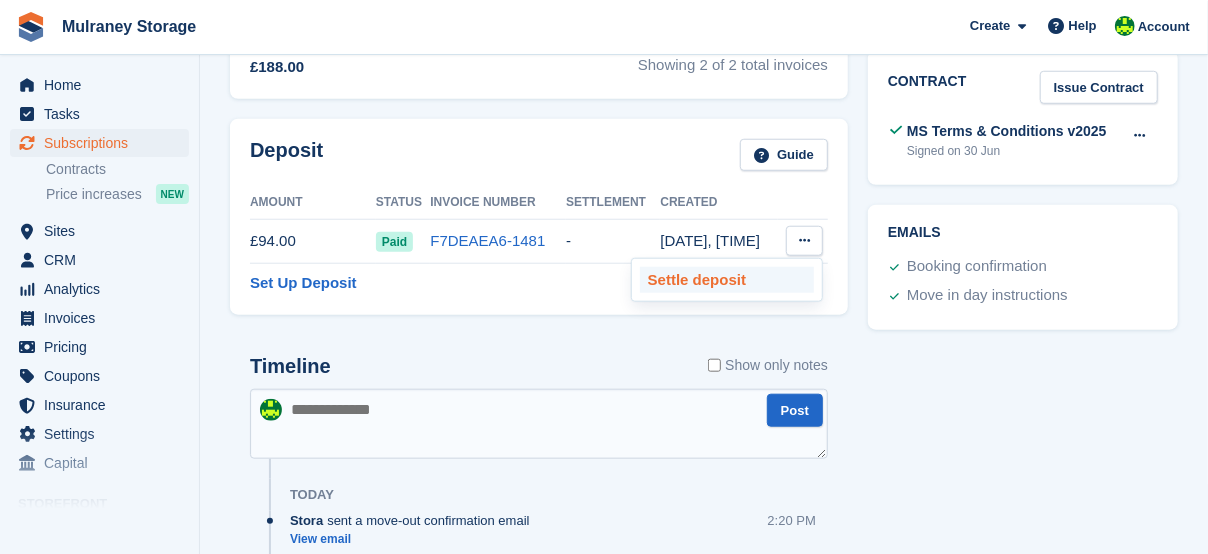 click on "Settle deposit" at bounding box center [727, 280] 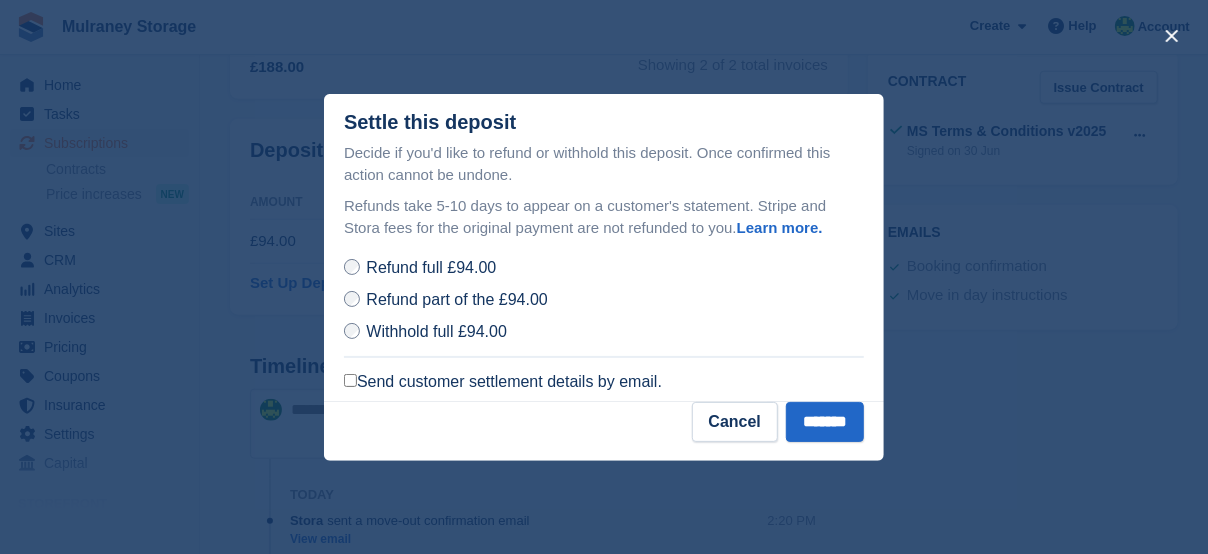 click on "Send customer settlement details by email." at bounding box center [503, 382] 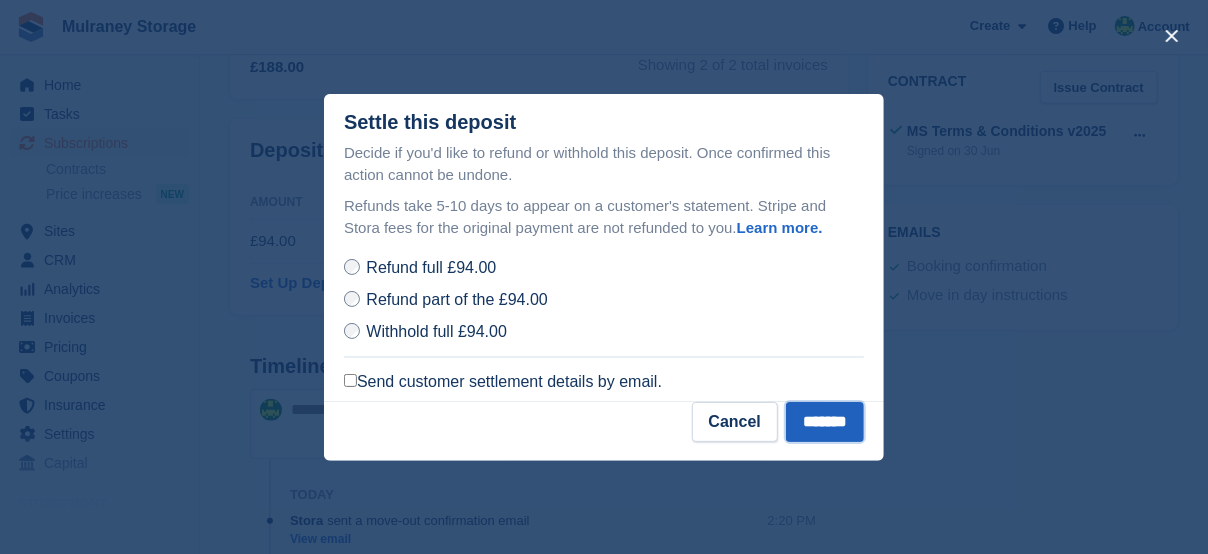 click on "*******" at bounding box center [825, 422] 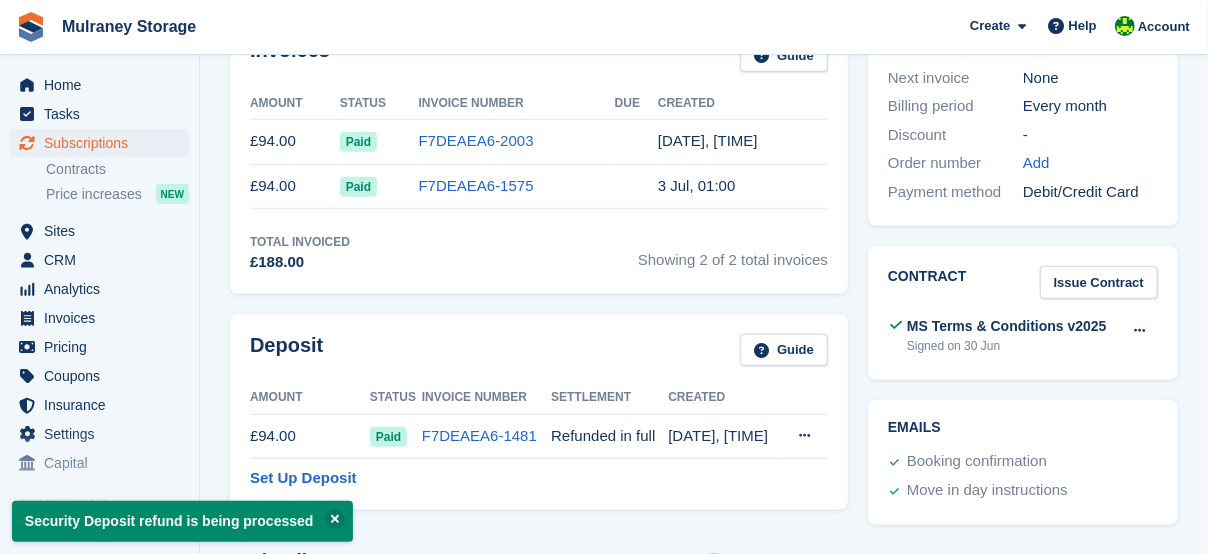 scroll, scrollTop: 520, scrollLeft: 0, axis: vertical 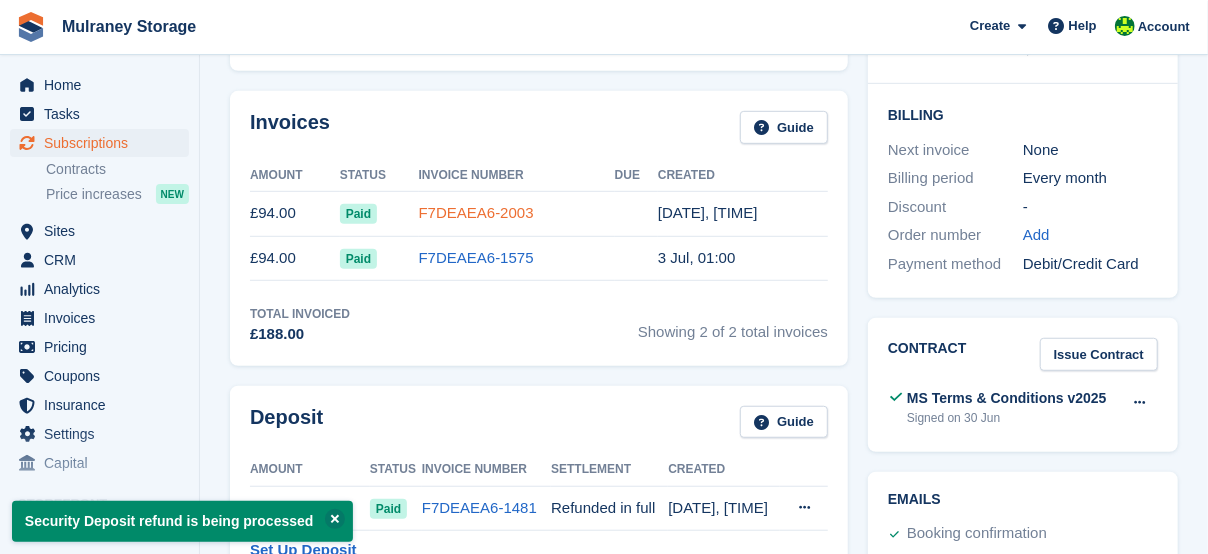 click on "F7DEAEA6-2003" at bounding box center (476, 212) 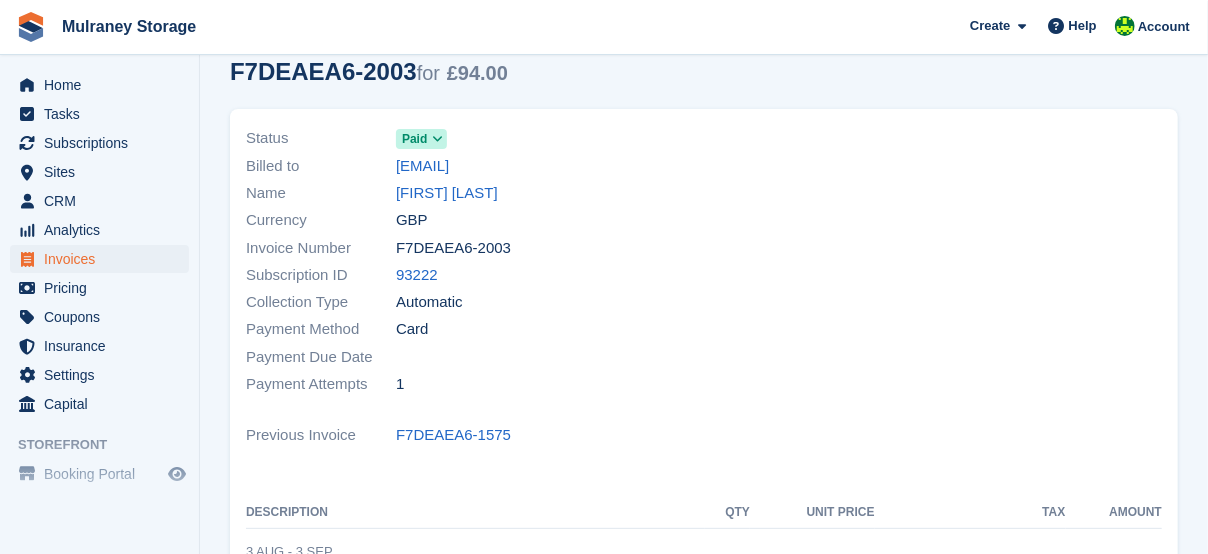 scroll, scrollTop: 0, scrollLeft: 0, axis: both 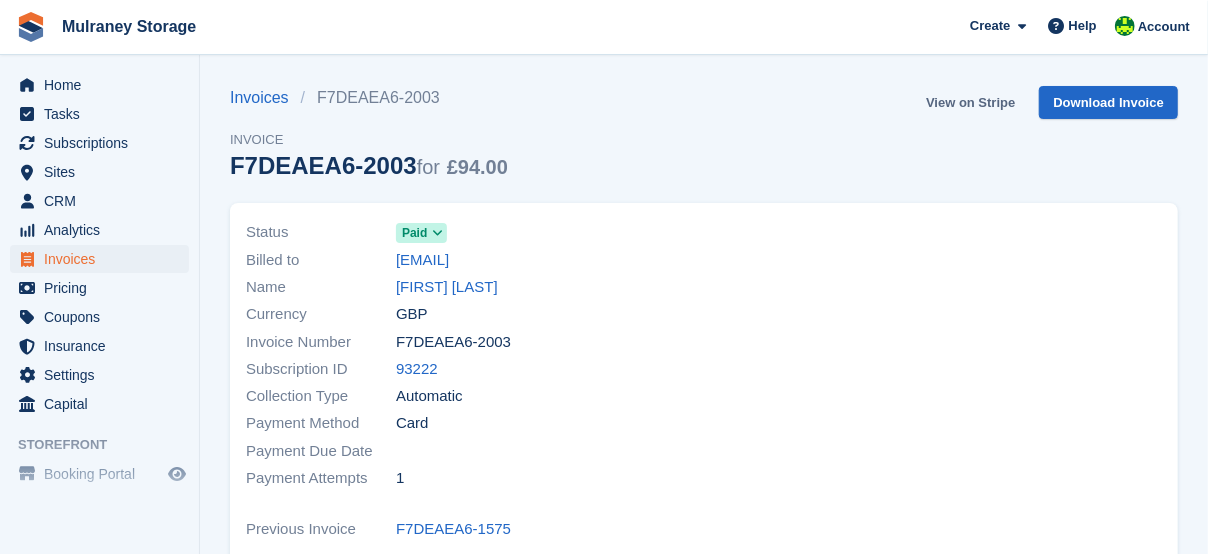 click on "View on Stripe" at bounding box center [970, 102] 